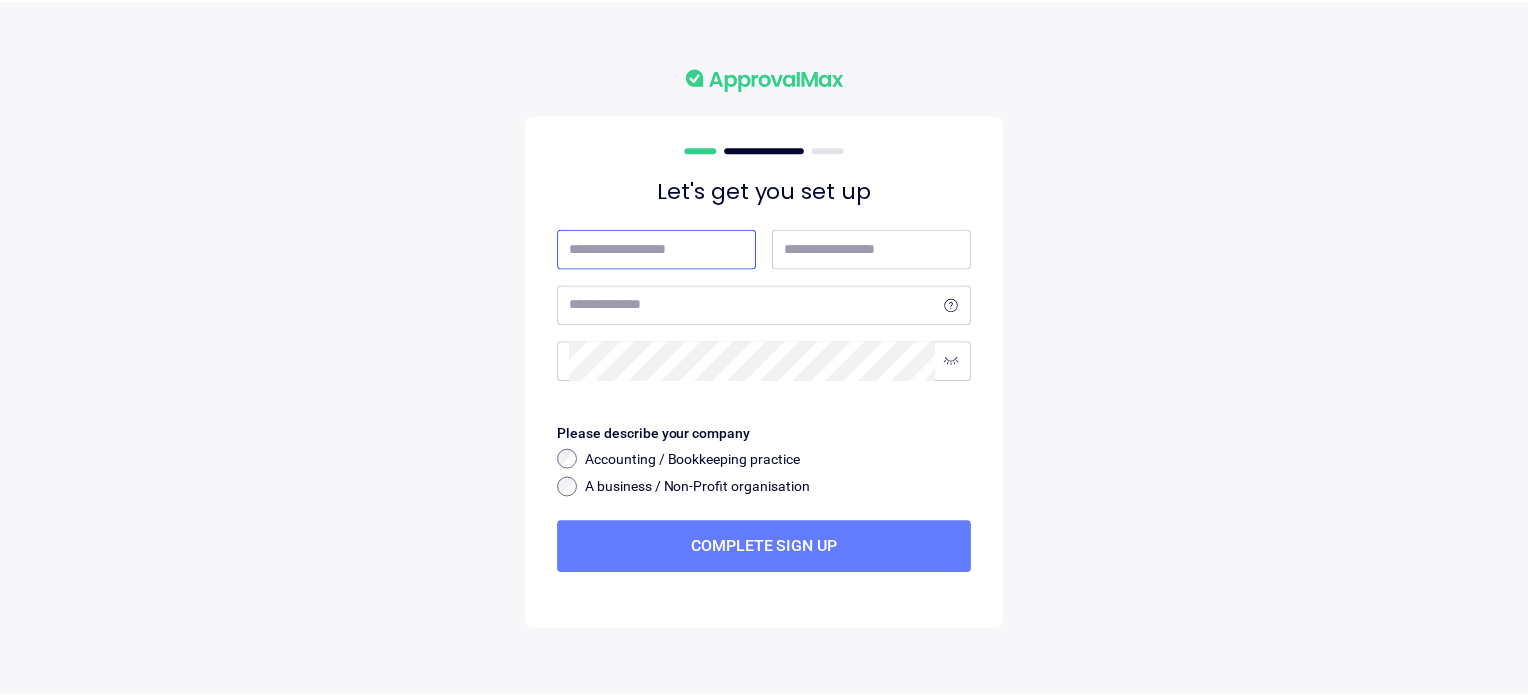 scroll, scrollTop: 0, scrollLeft: 0, axis: both 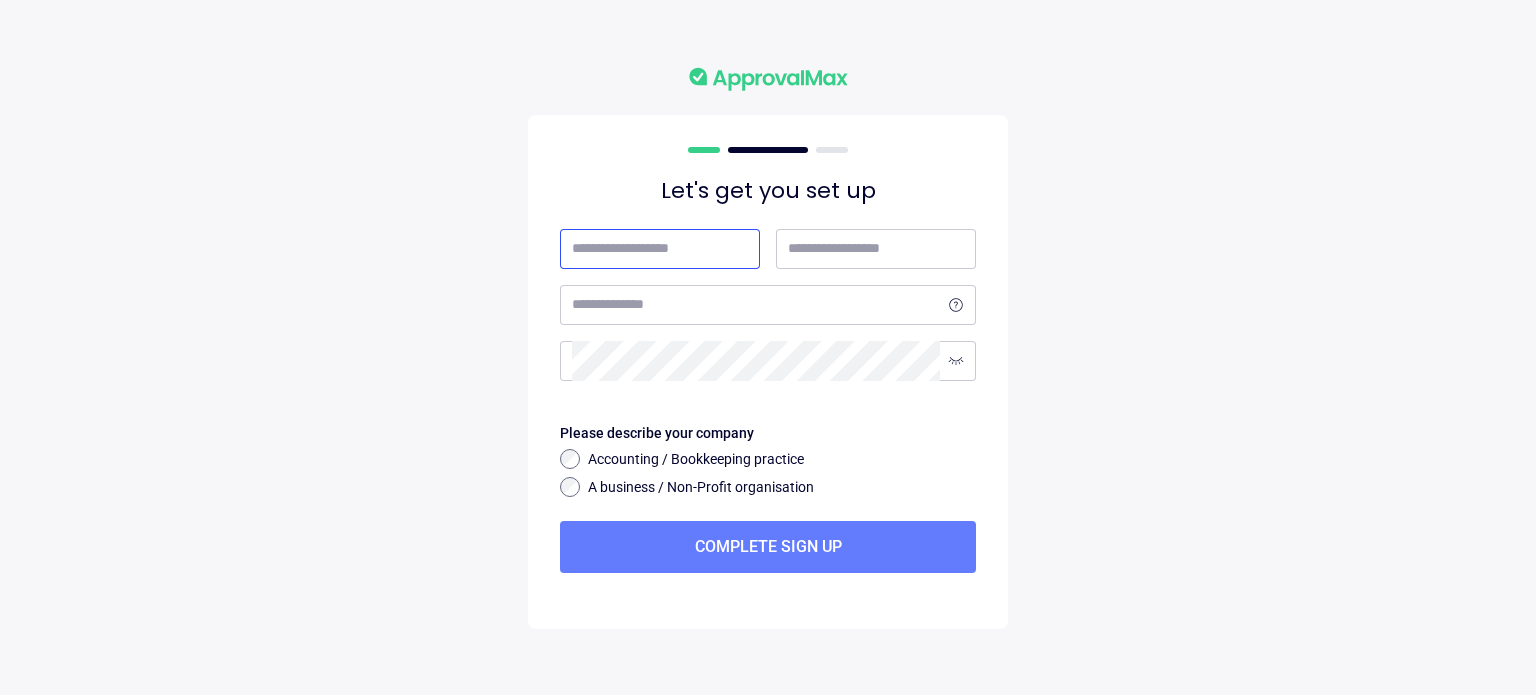 click at bounding box center (660, 249) 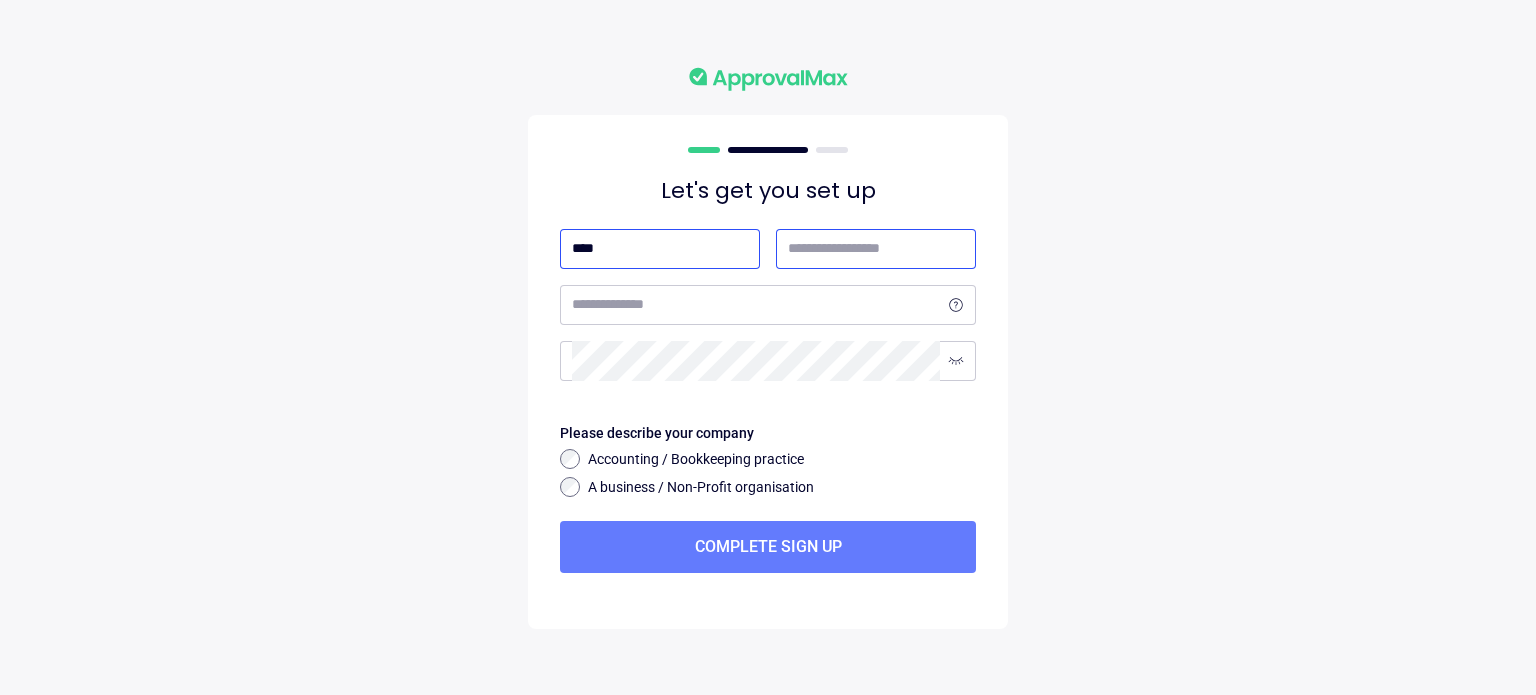 type on "****" 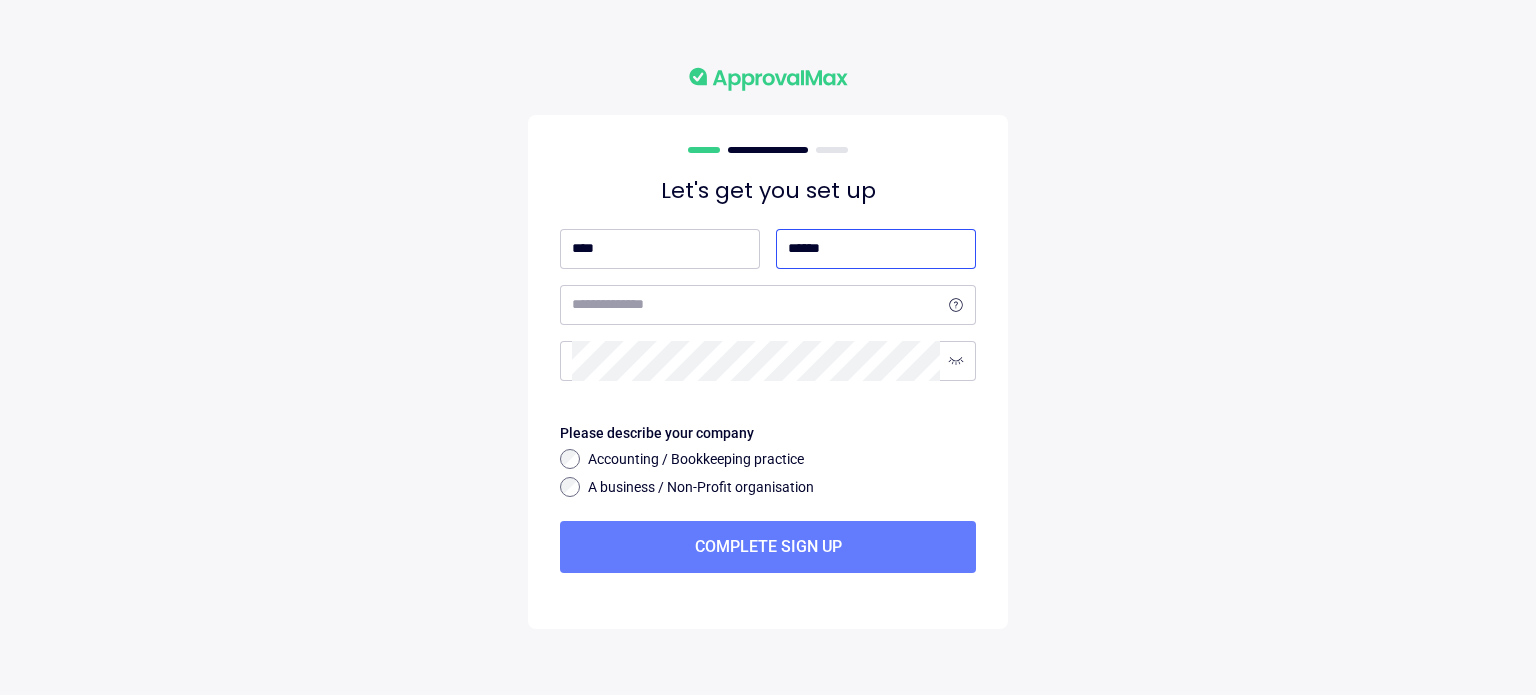 type on "******" 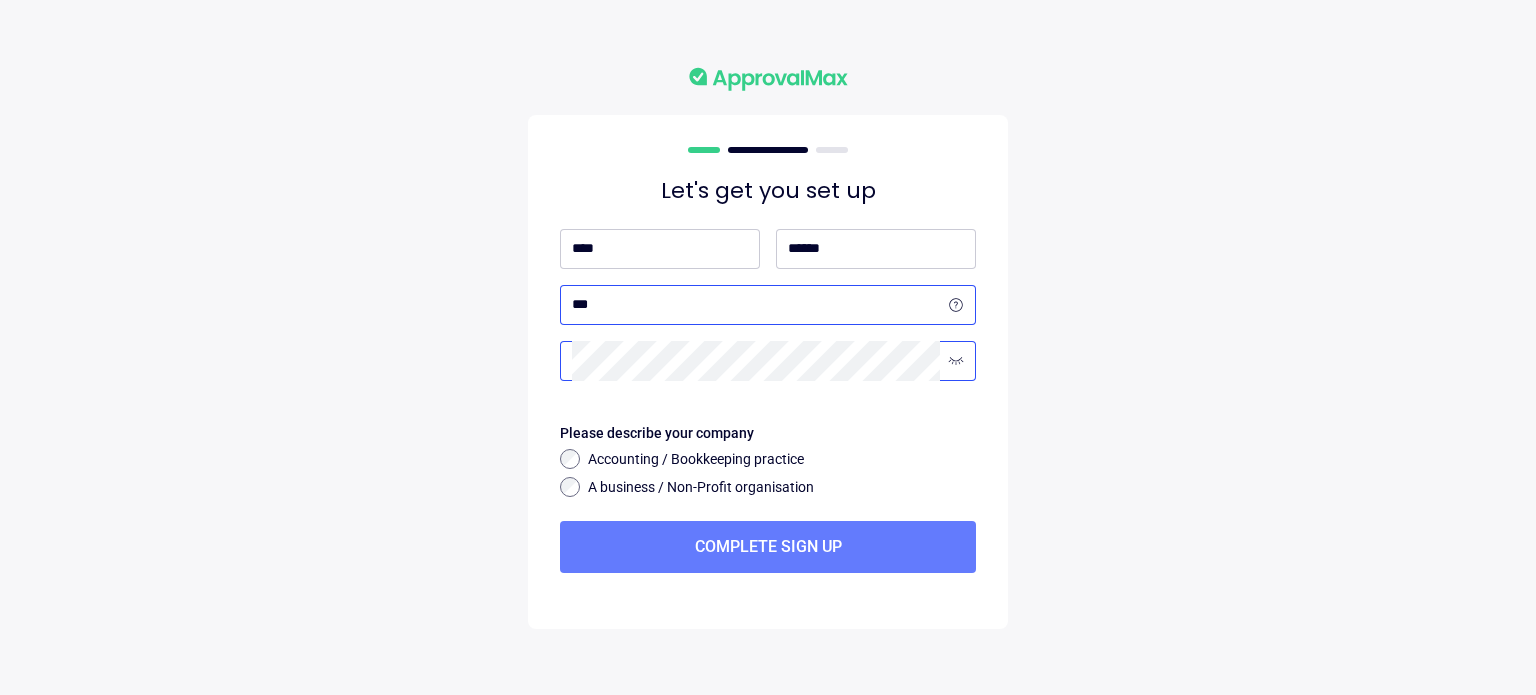 click on "***" at bounding box center (756, 305) 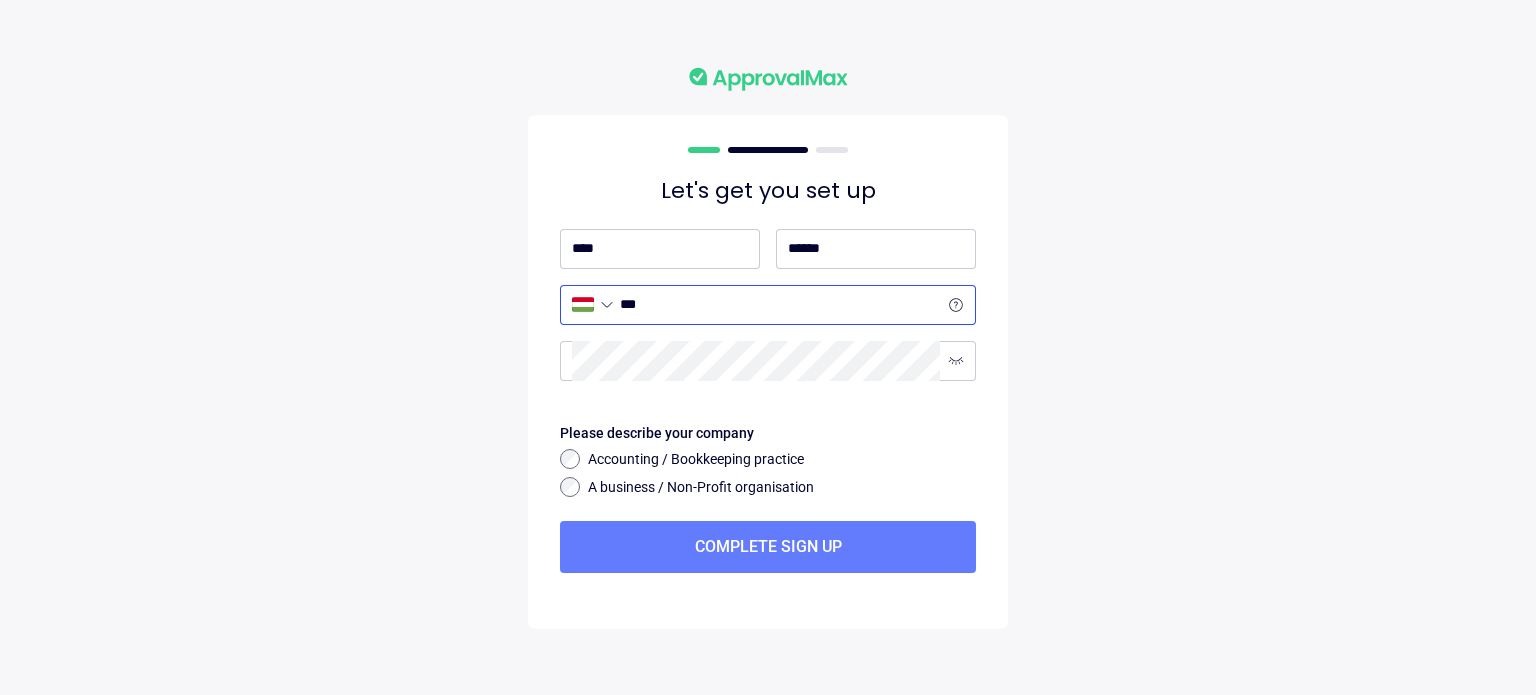 click on "**********" at bounding box center (596, 305) 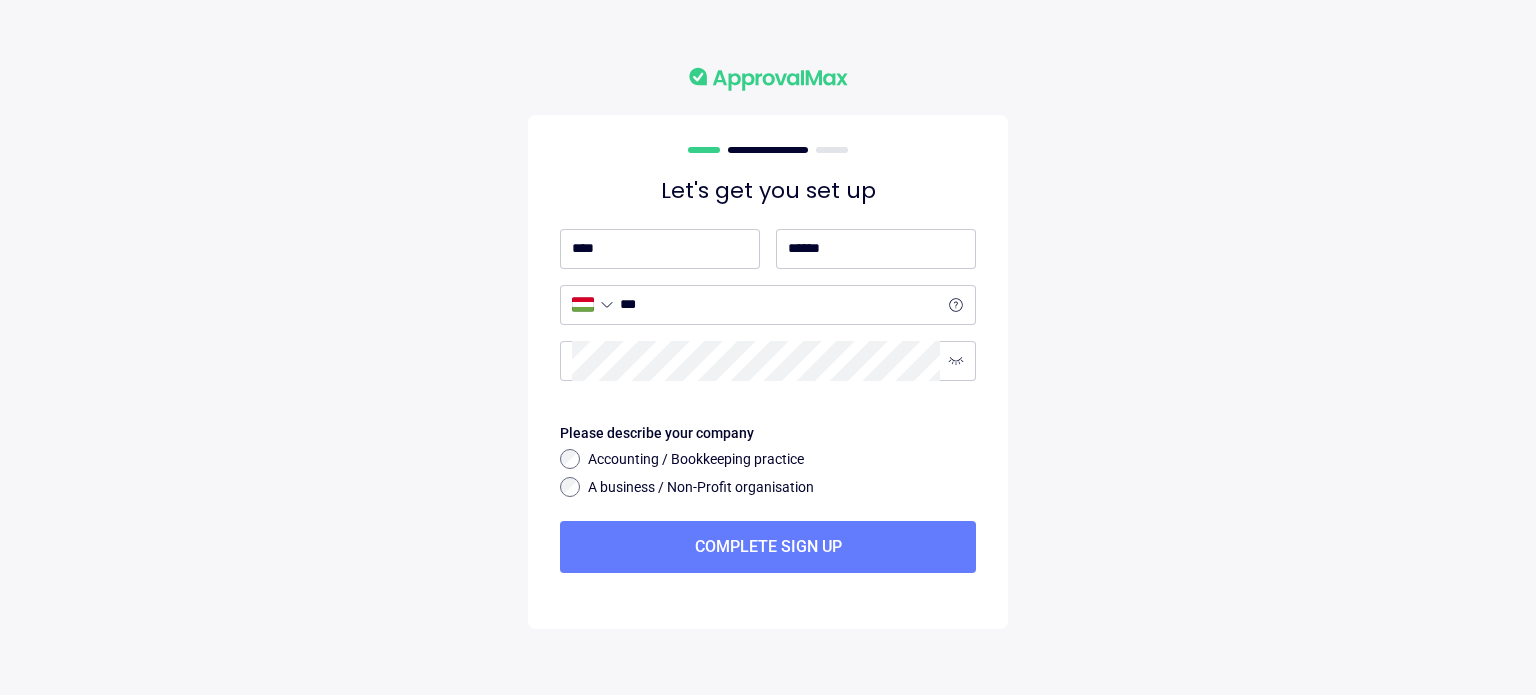 select on "**" 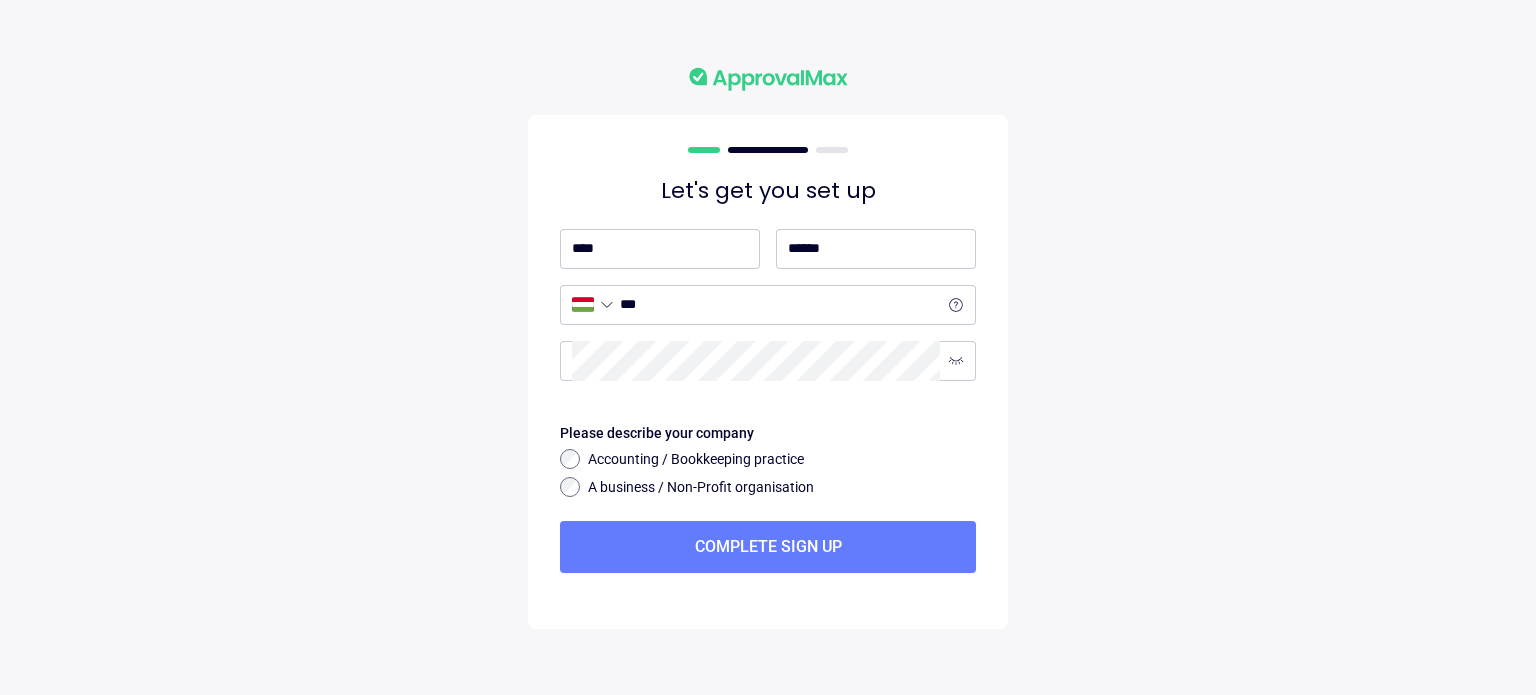 click on "**********" at bounding box center [596, 305] 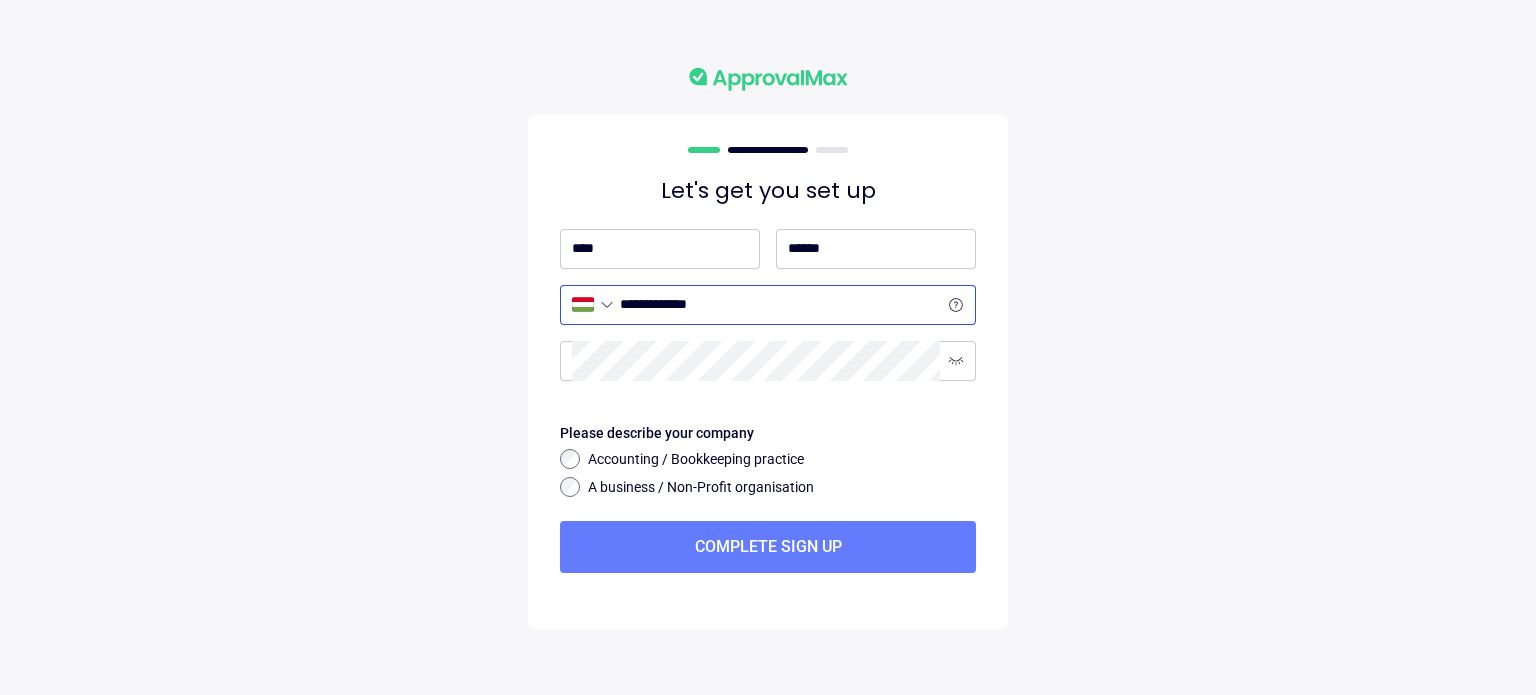 type on "**********" 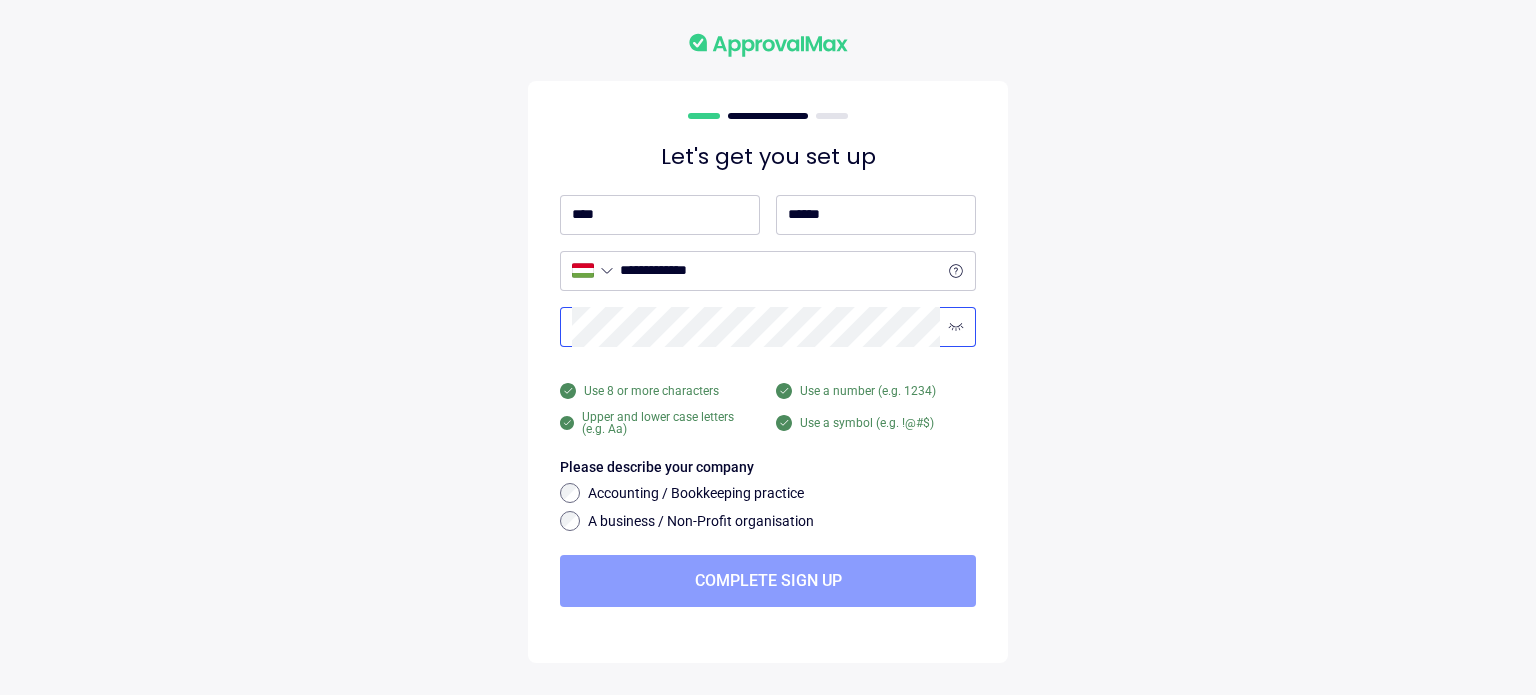click on "Complete sign up" at bounding box center (768, 581) 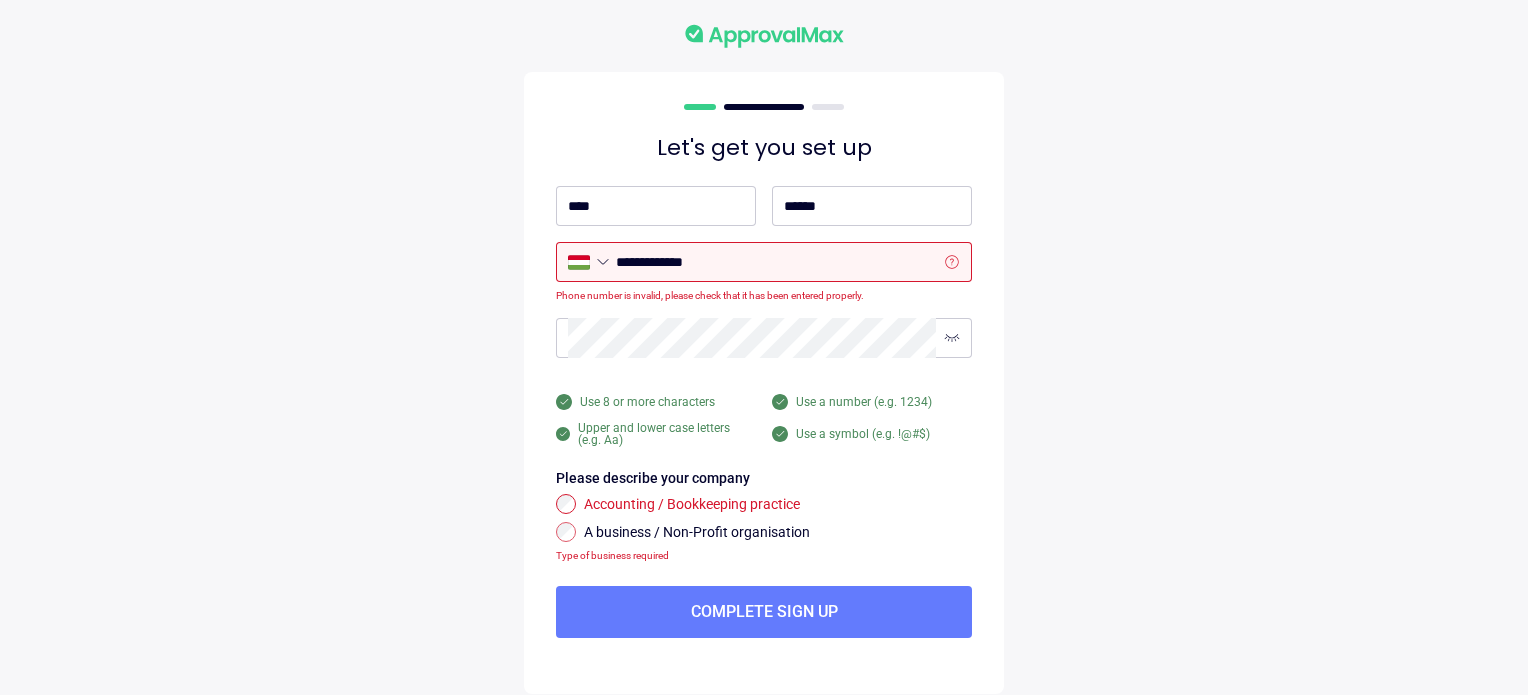 click on "Accounting / Bookkeeping practice" at bounding box center [778, 505] 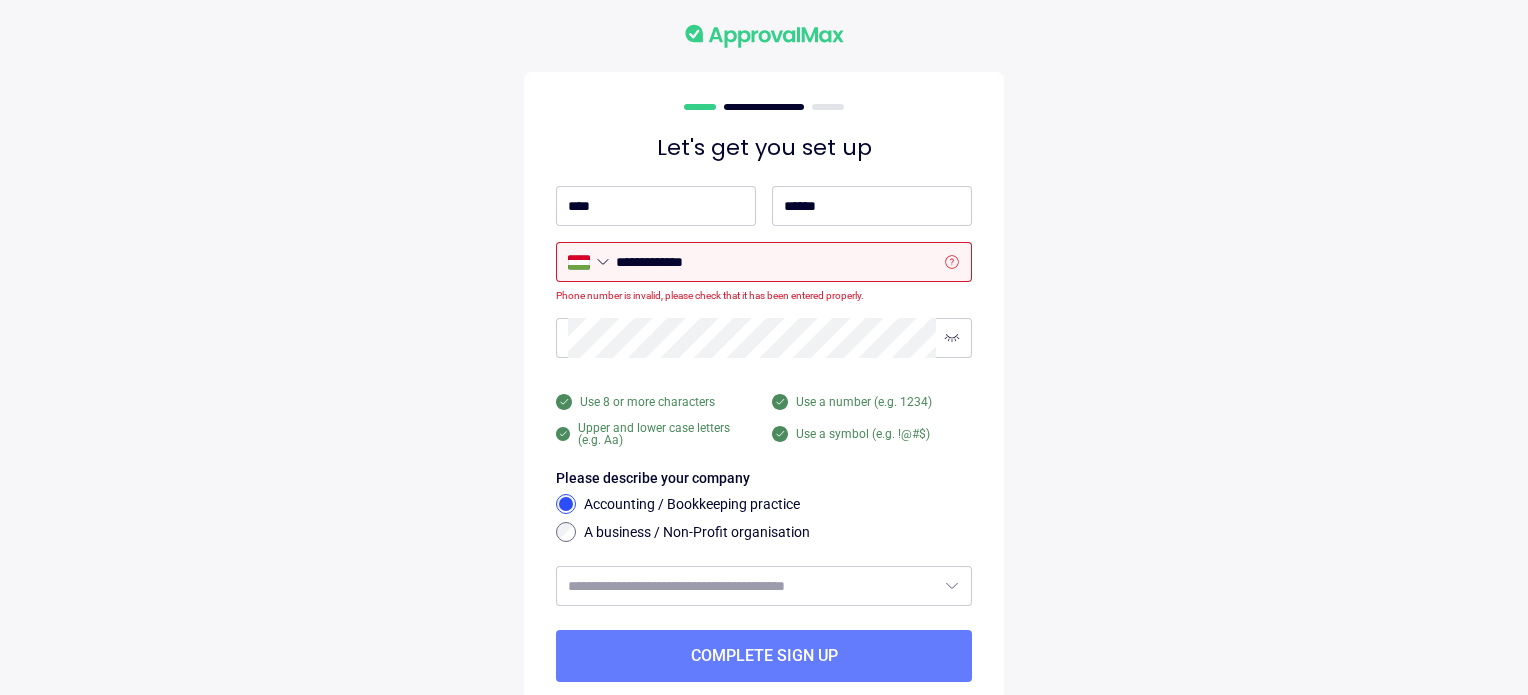 click on "**********" at bounding box center (764, 393) 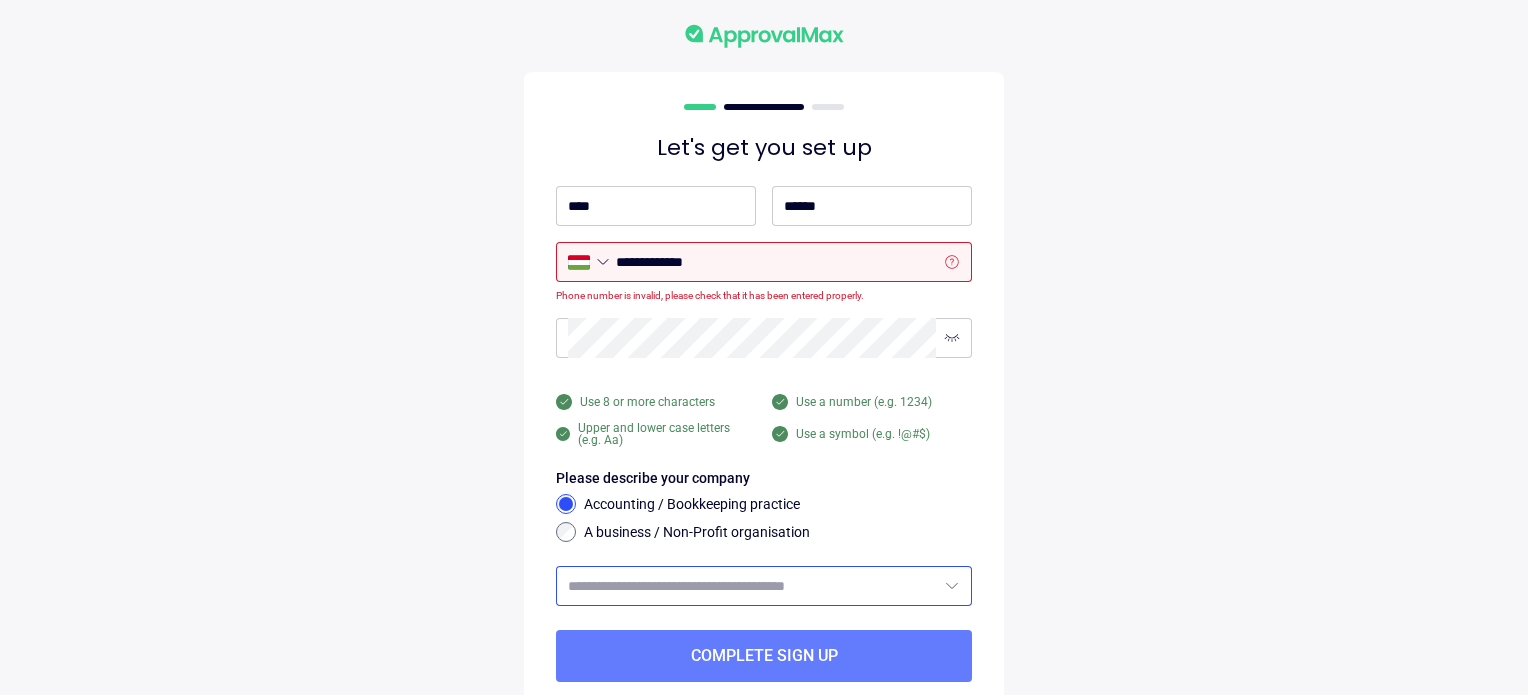 click at bounding box center [752, 586] 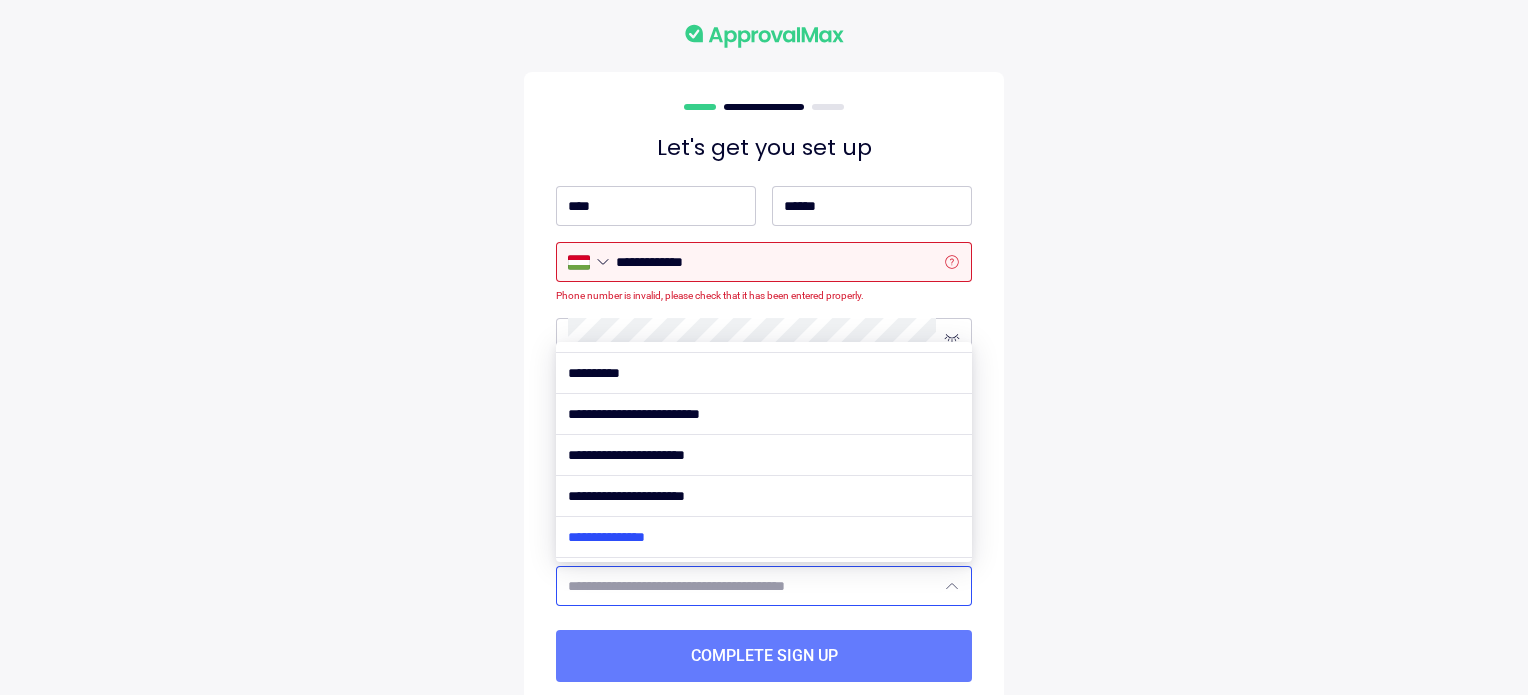 scroll, scrollTop: 146, scrollLeft: 0, axis: vertical 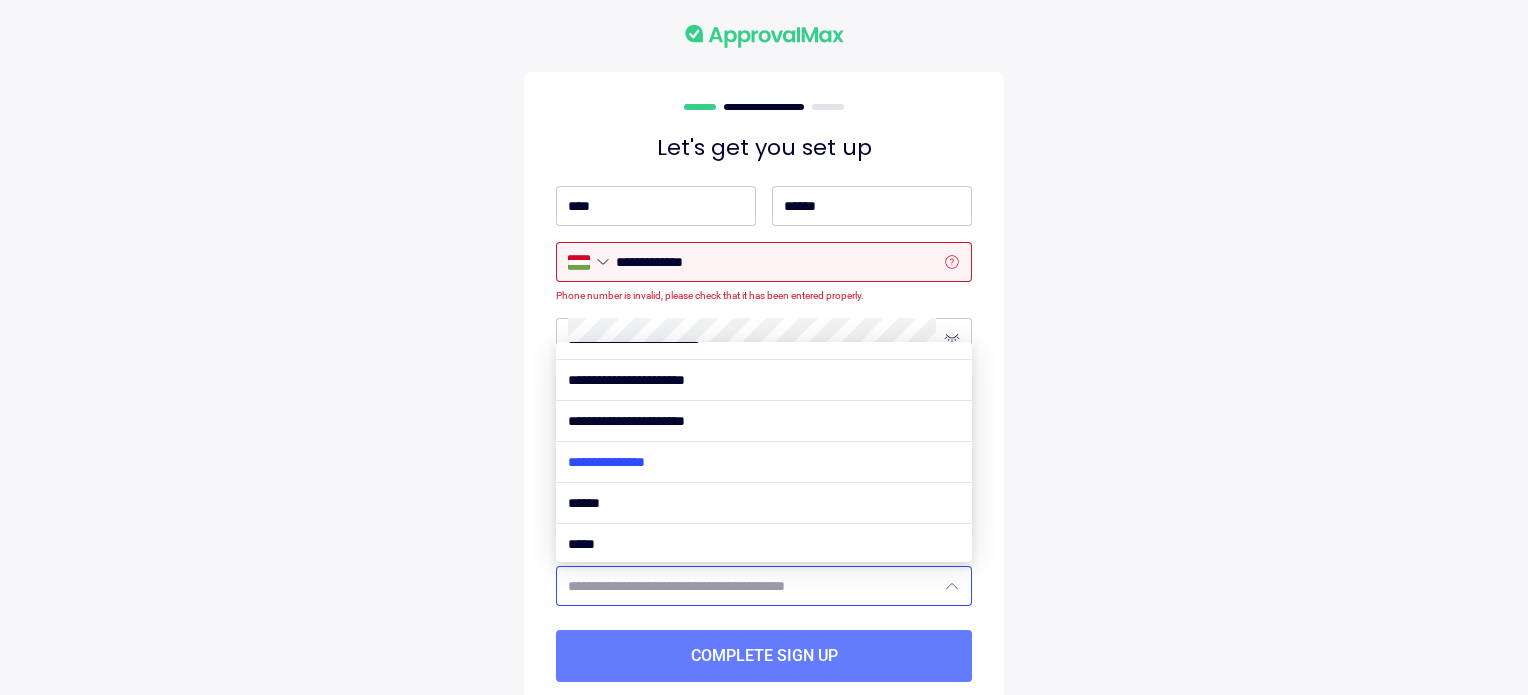 click at bounding box center (764, 462) 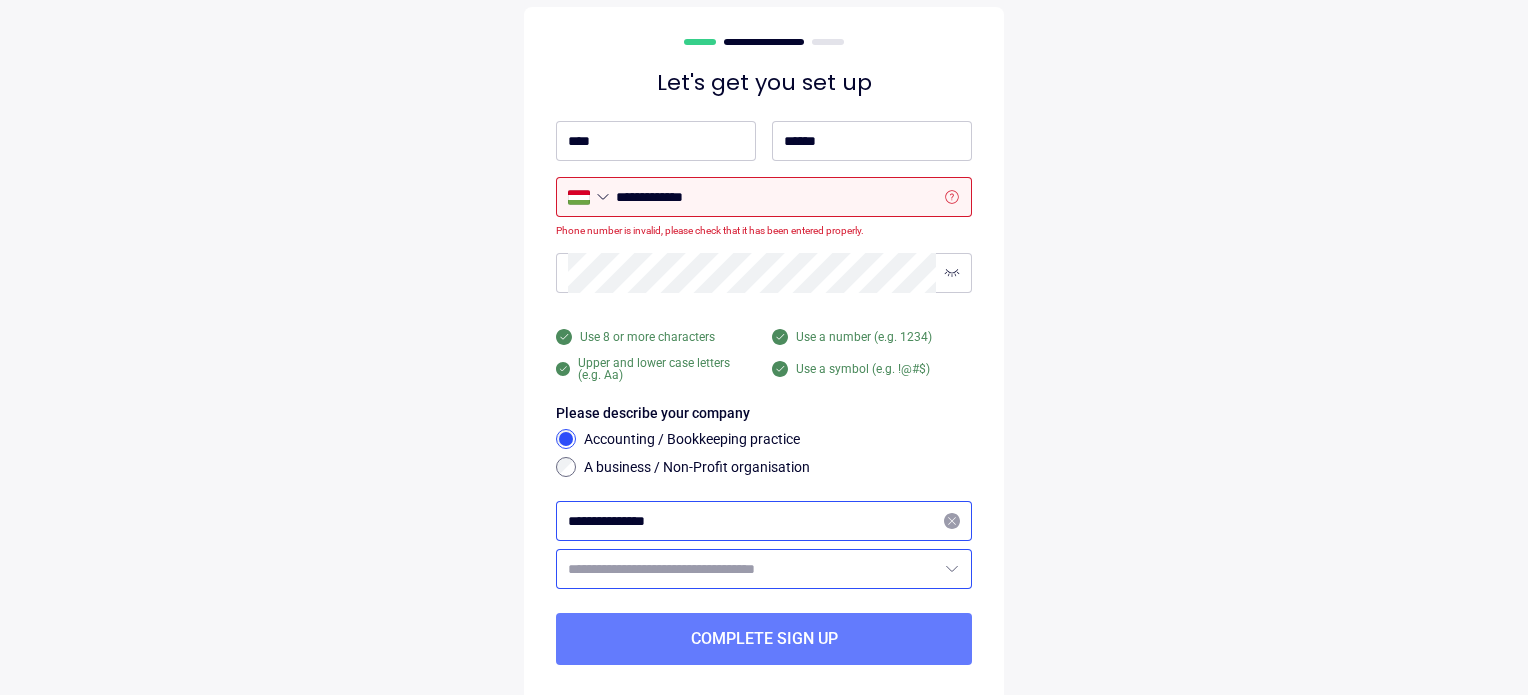scroll, scrollTop: 100, scrollLeft: 0, axis: vertical 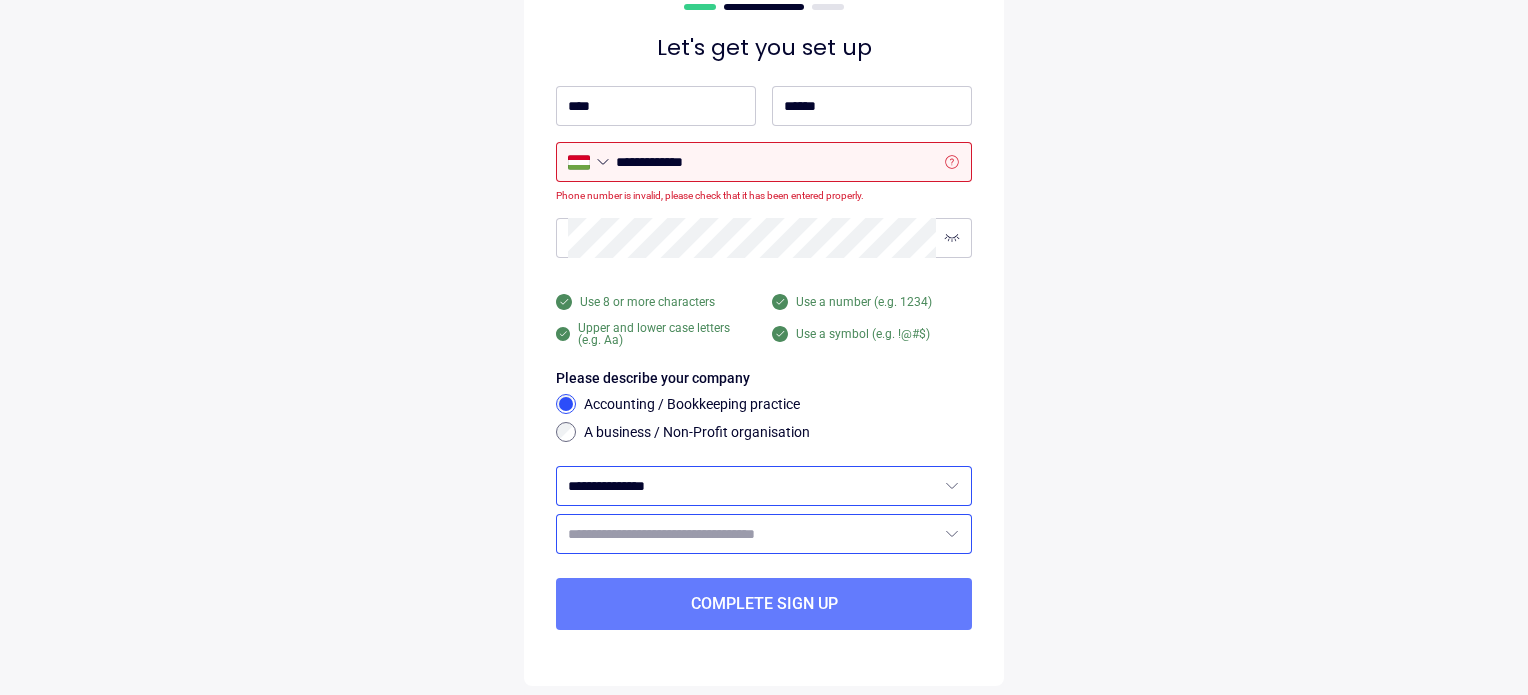 click at bounding box center (752, 534) 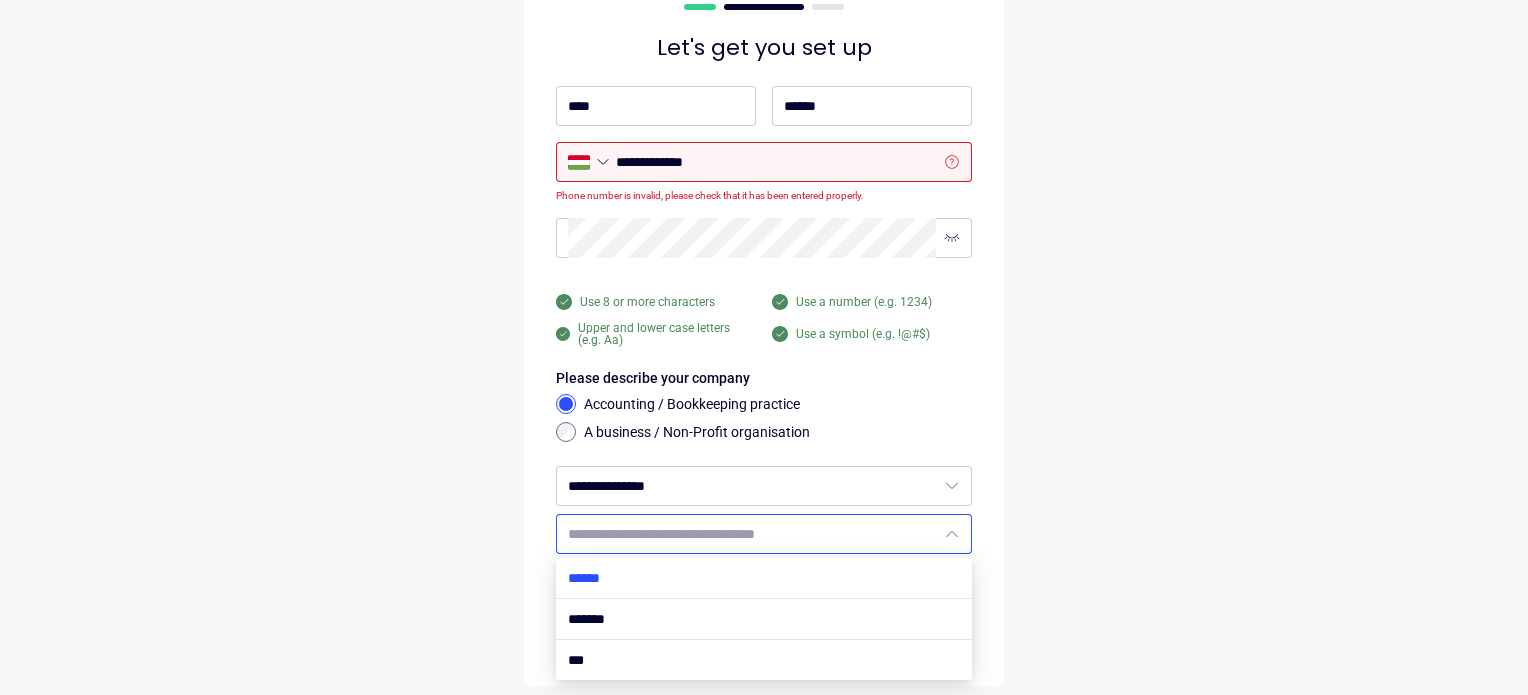 click at bounding box center [764, 578] 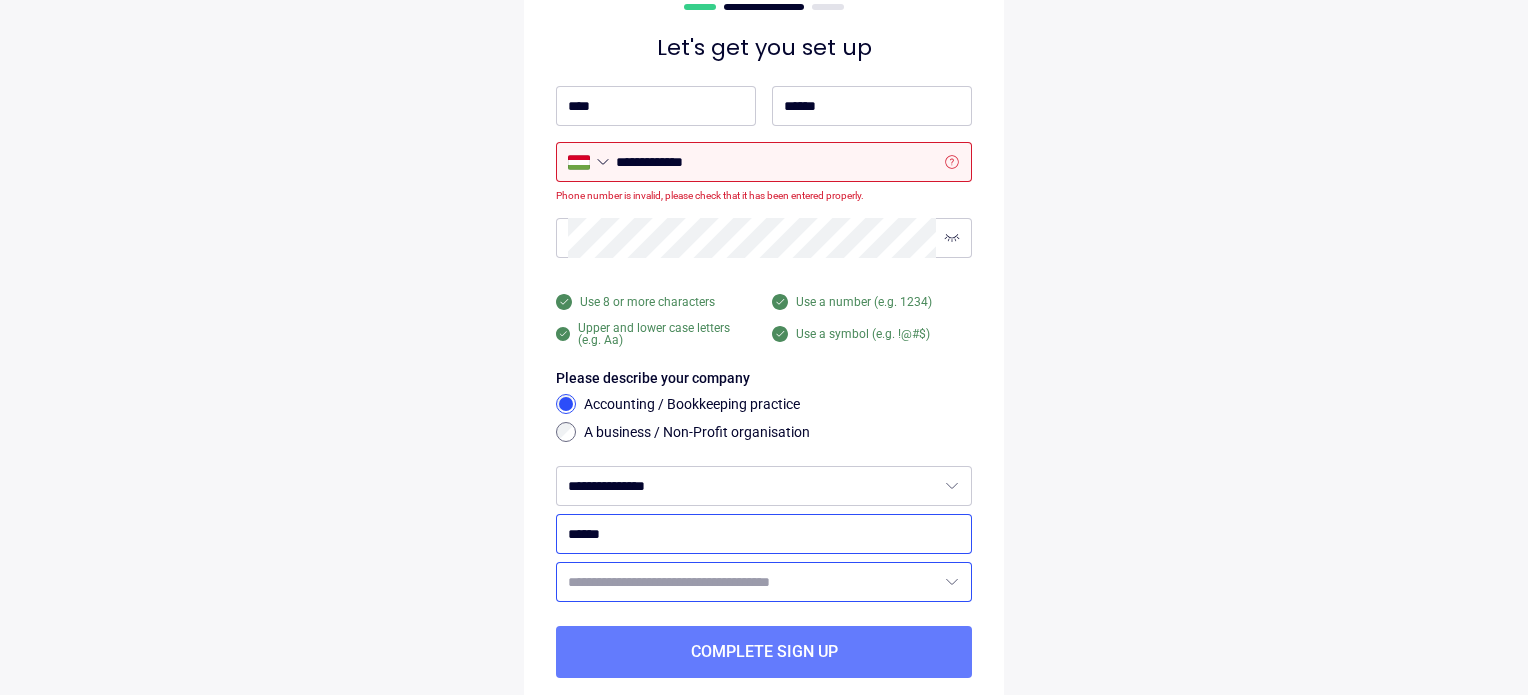 click at bounding box center (752, 582) 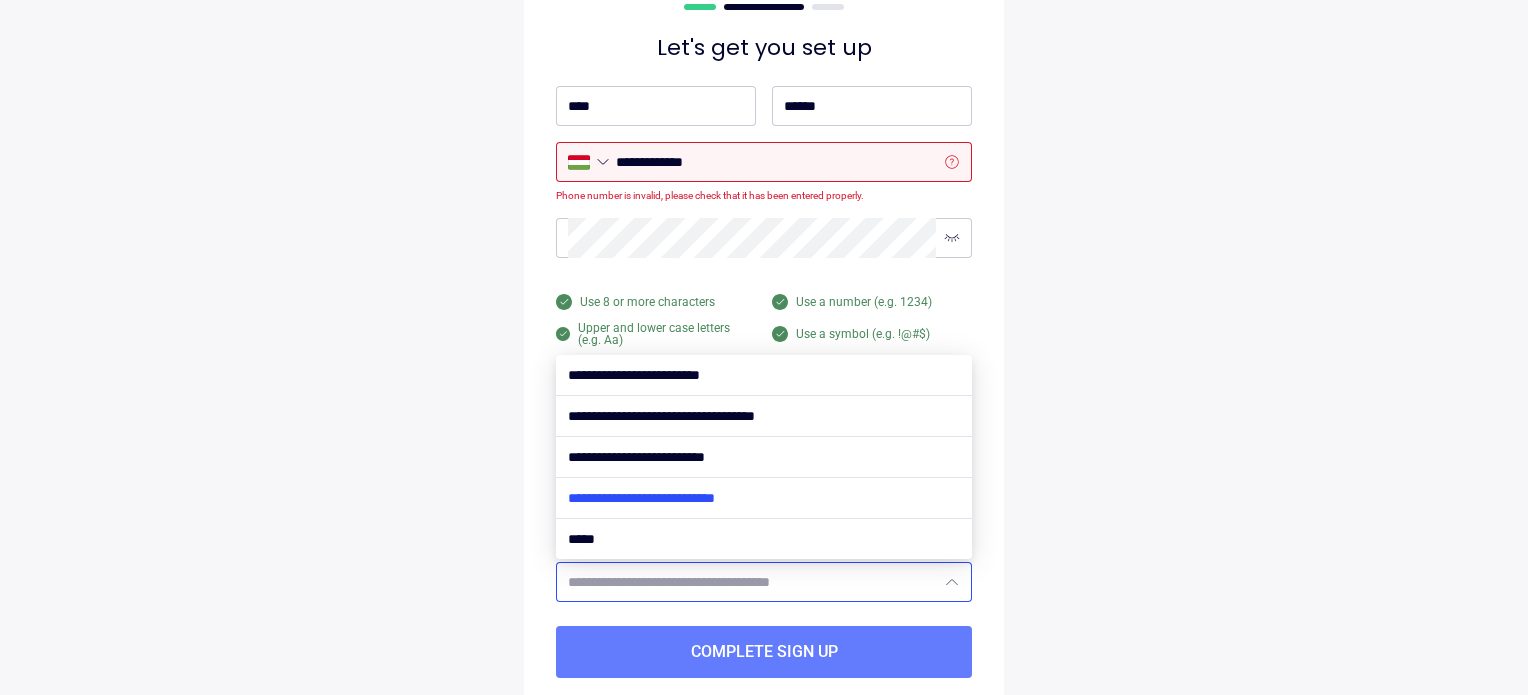 click at bounding box center (764, 498) 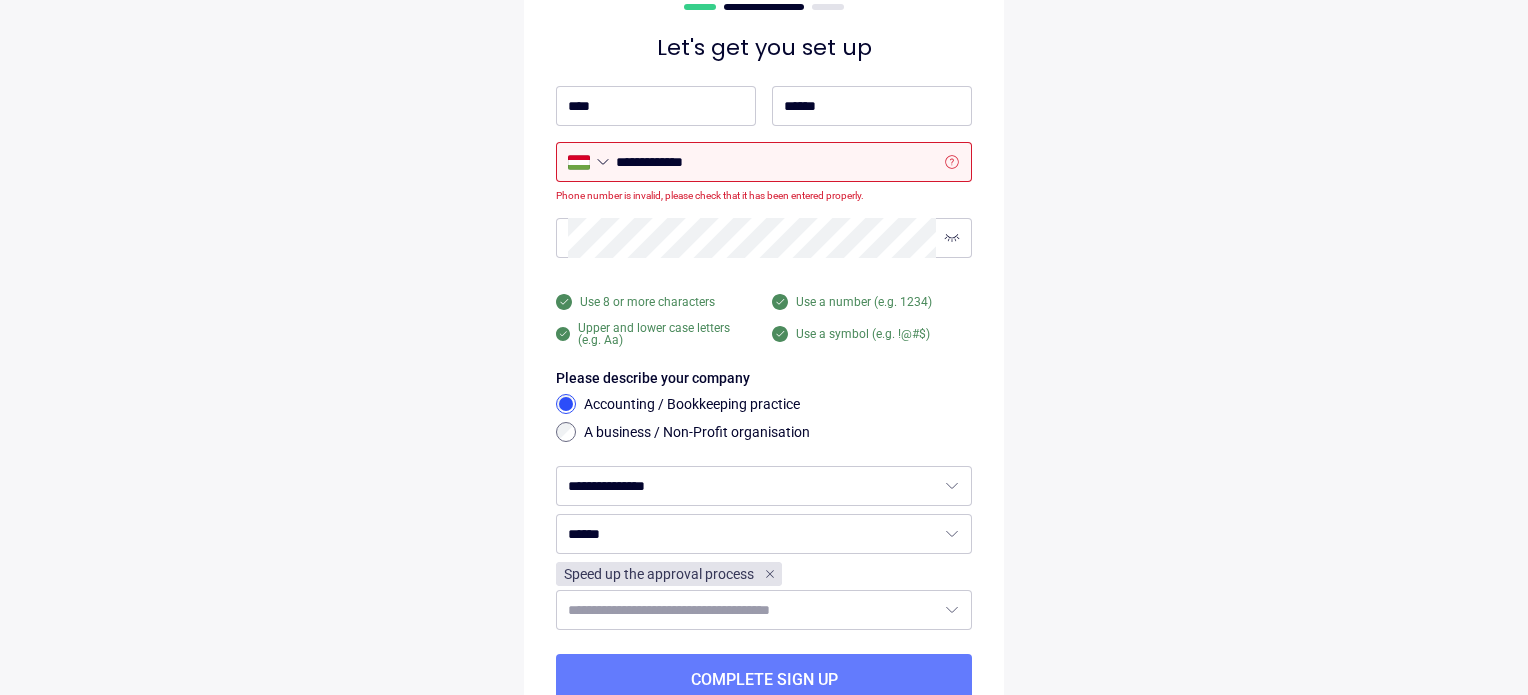 click on "**********" at bounding box center (764, 343) 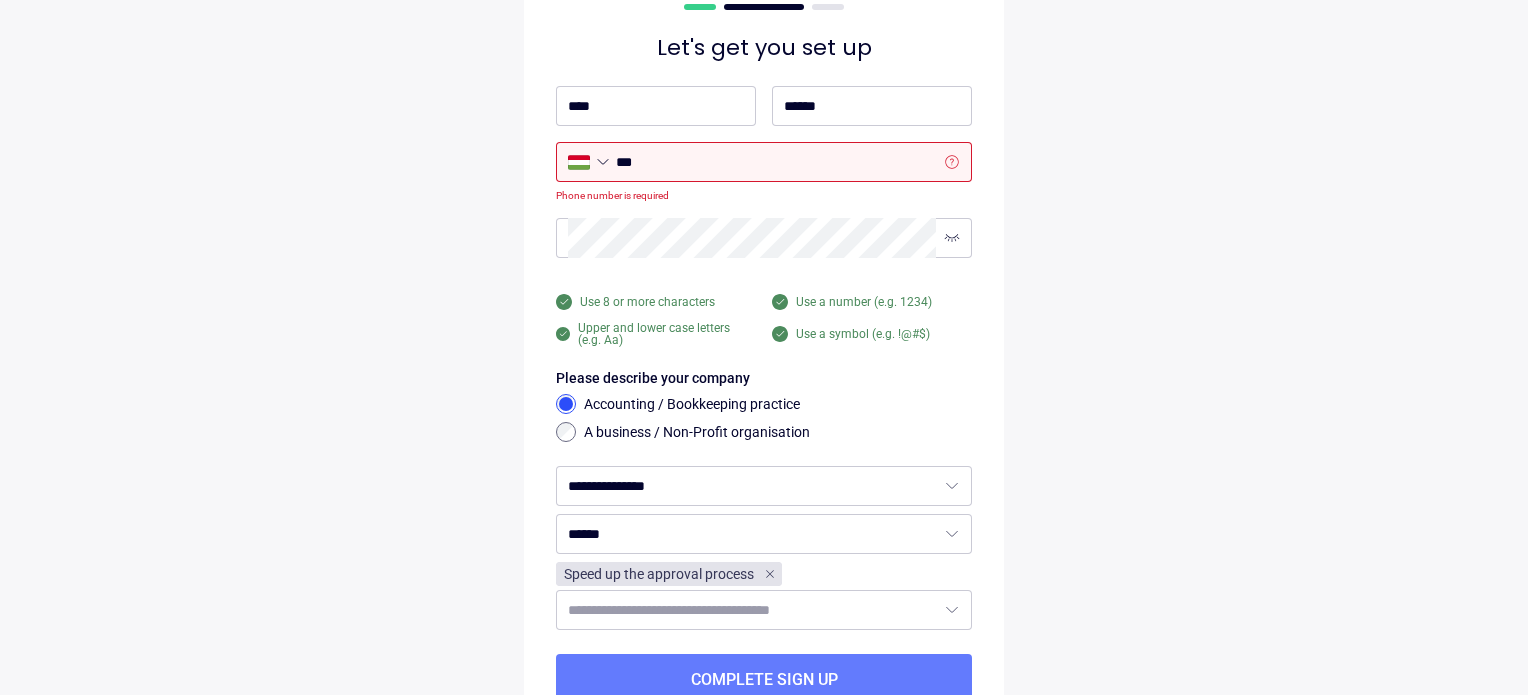 type on "***" 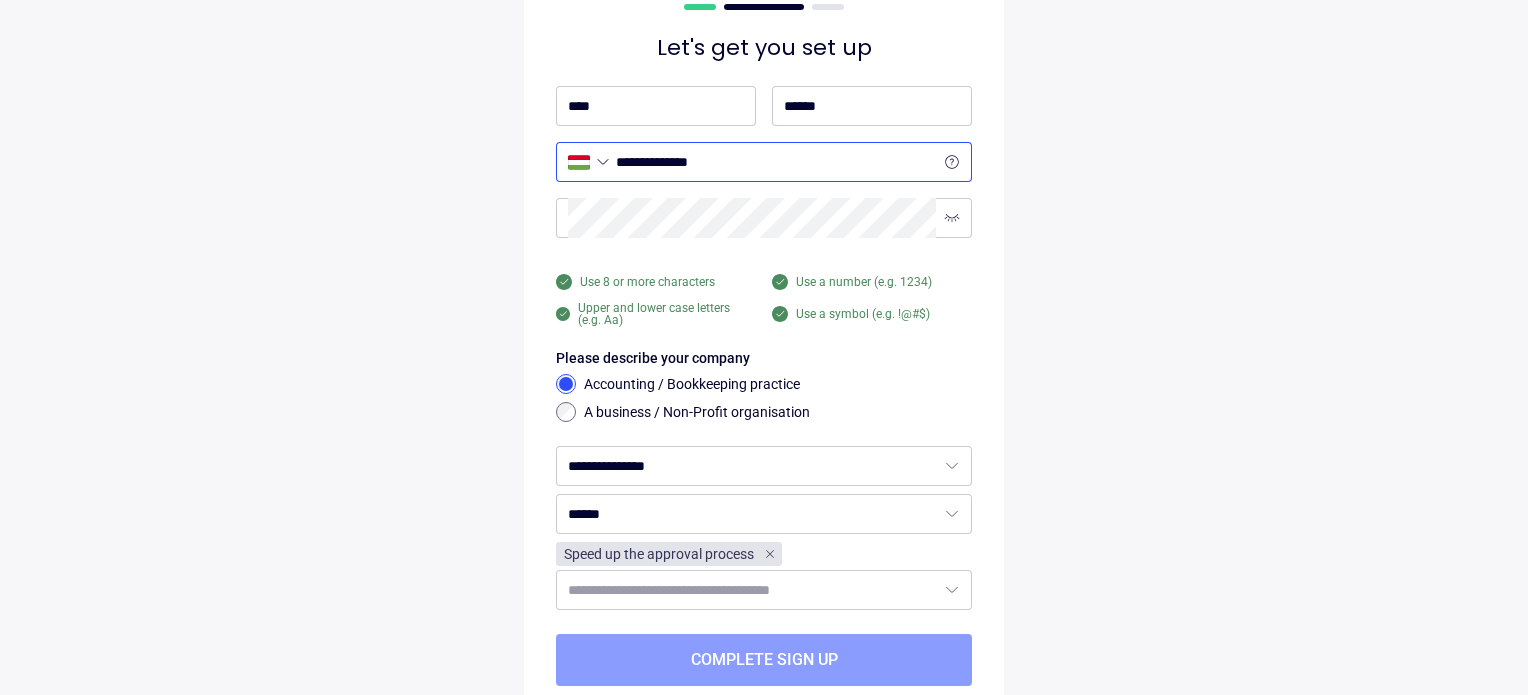 type on "**********" 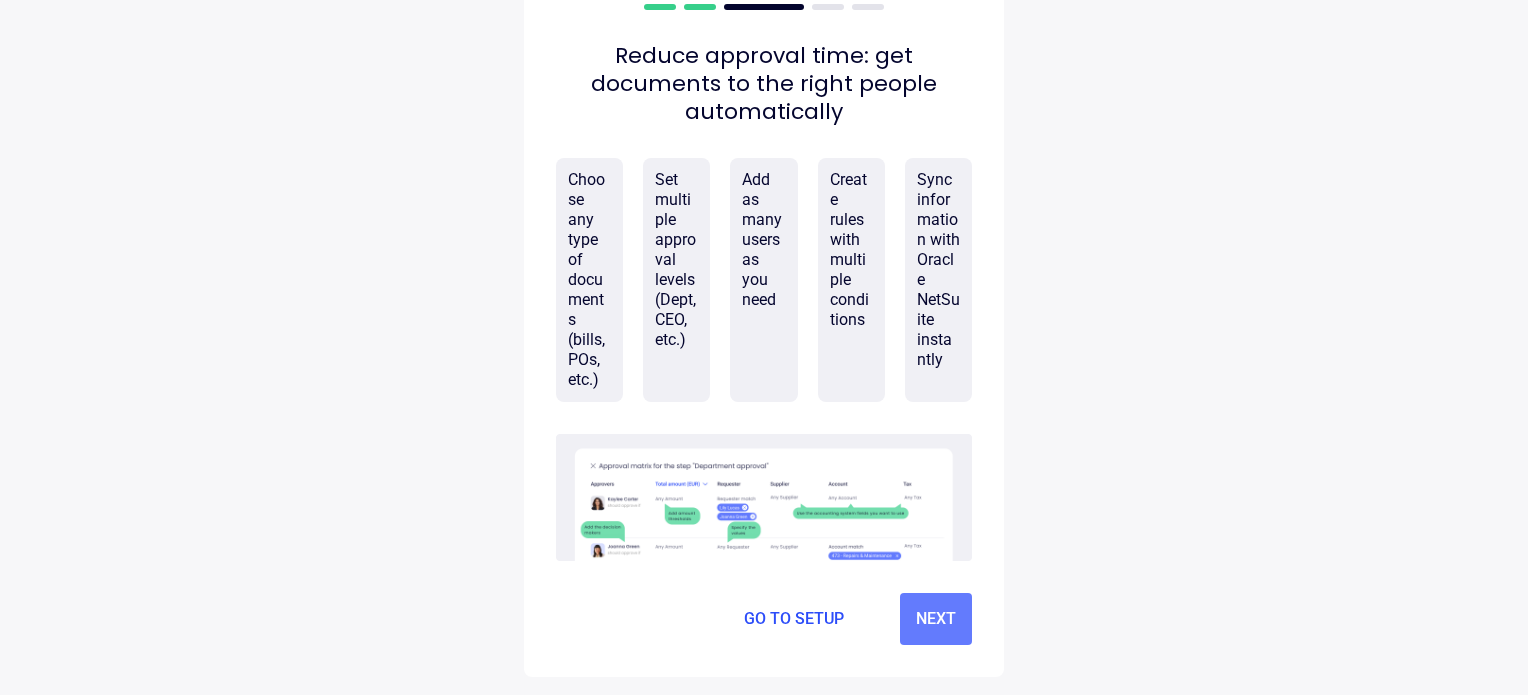scroll, scrollTop: 0, scrollLeft: 0, axis: both 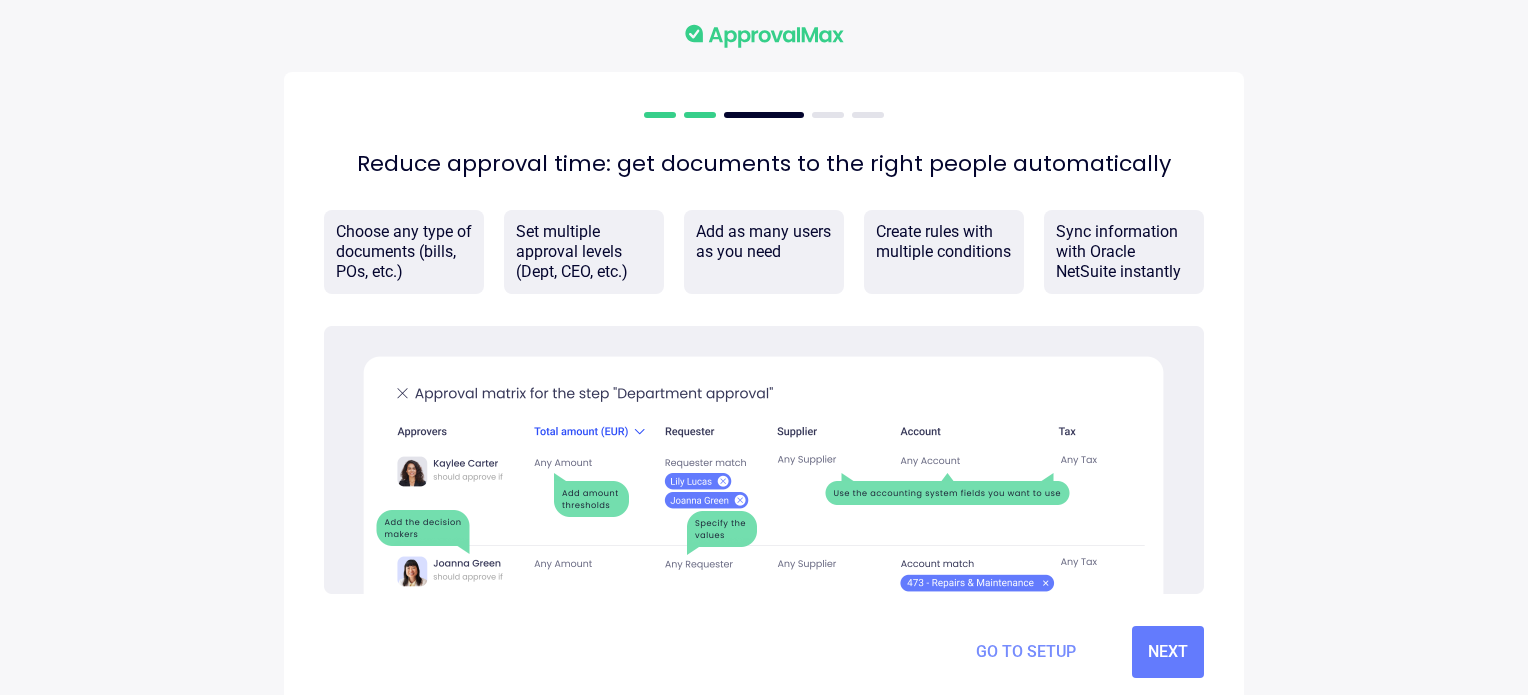 click on "Go to setup" at bounding box center (1026, 652) 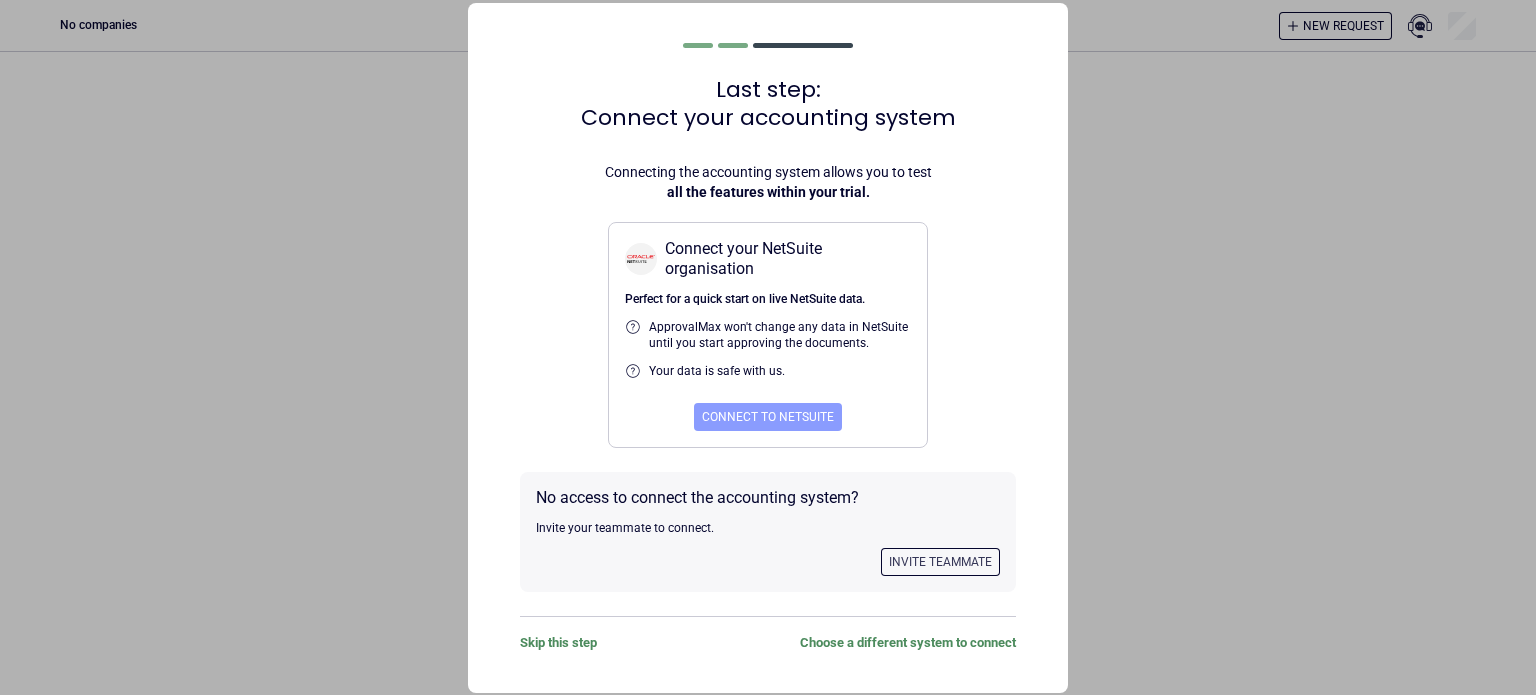 click on "Connect to NetSuite" at bounding box center (768, 417) 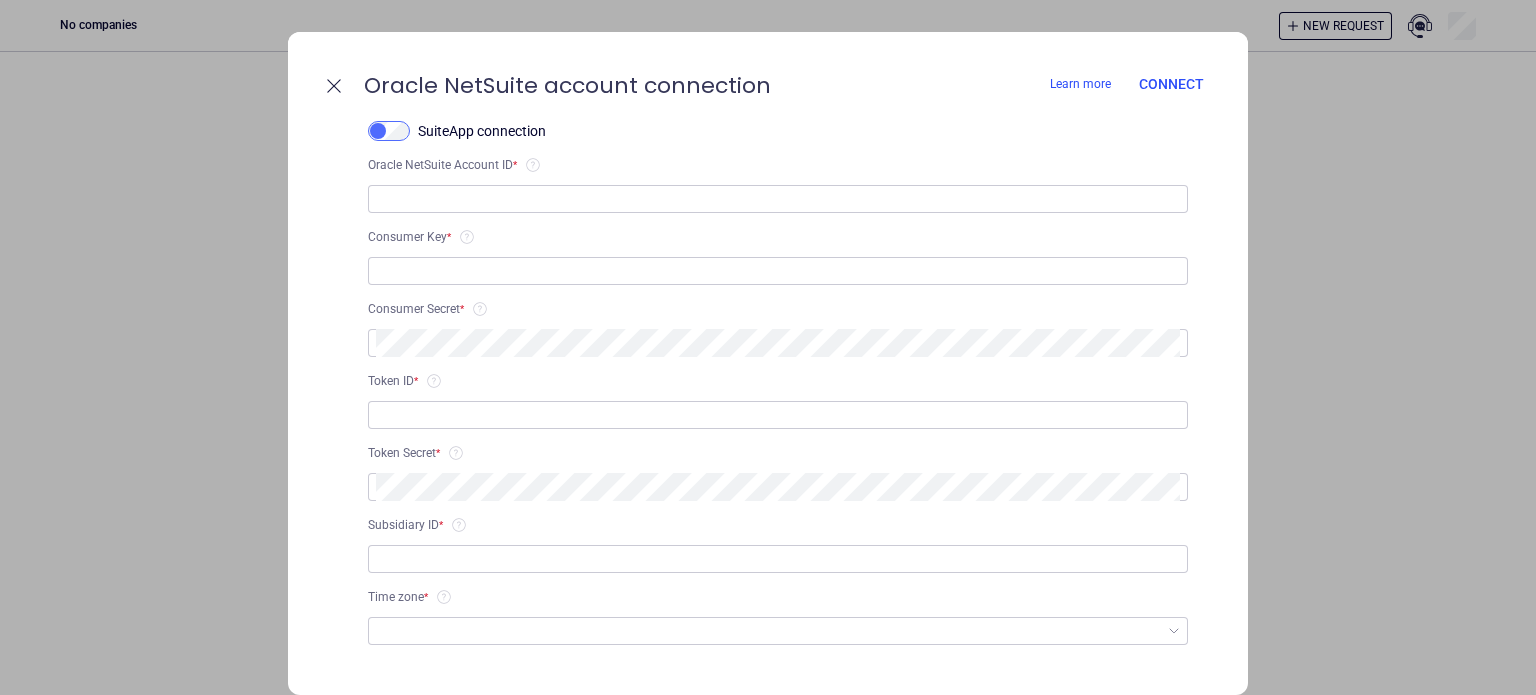 scroll, scrollTop: 32, scrollLeft: 0, axis: vertical 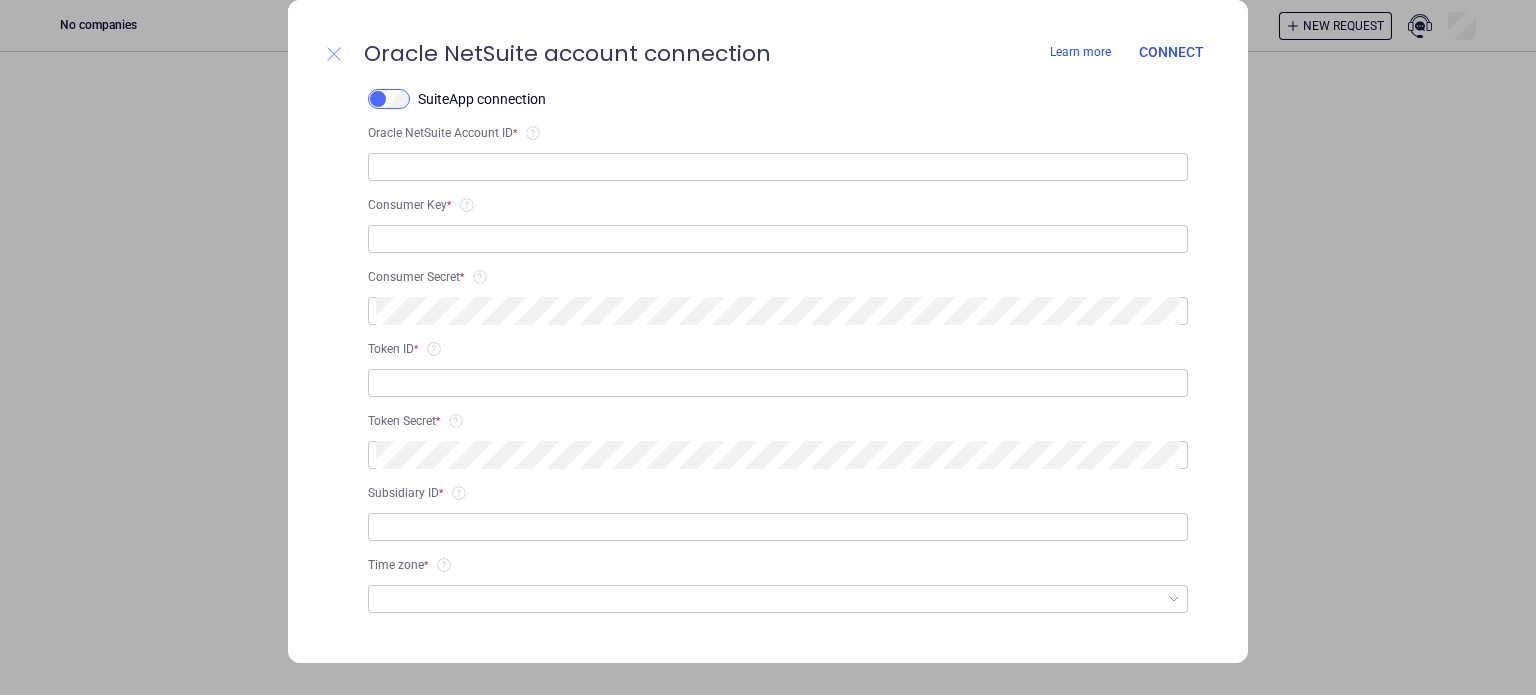 click at bounding box center (334, 54) 